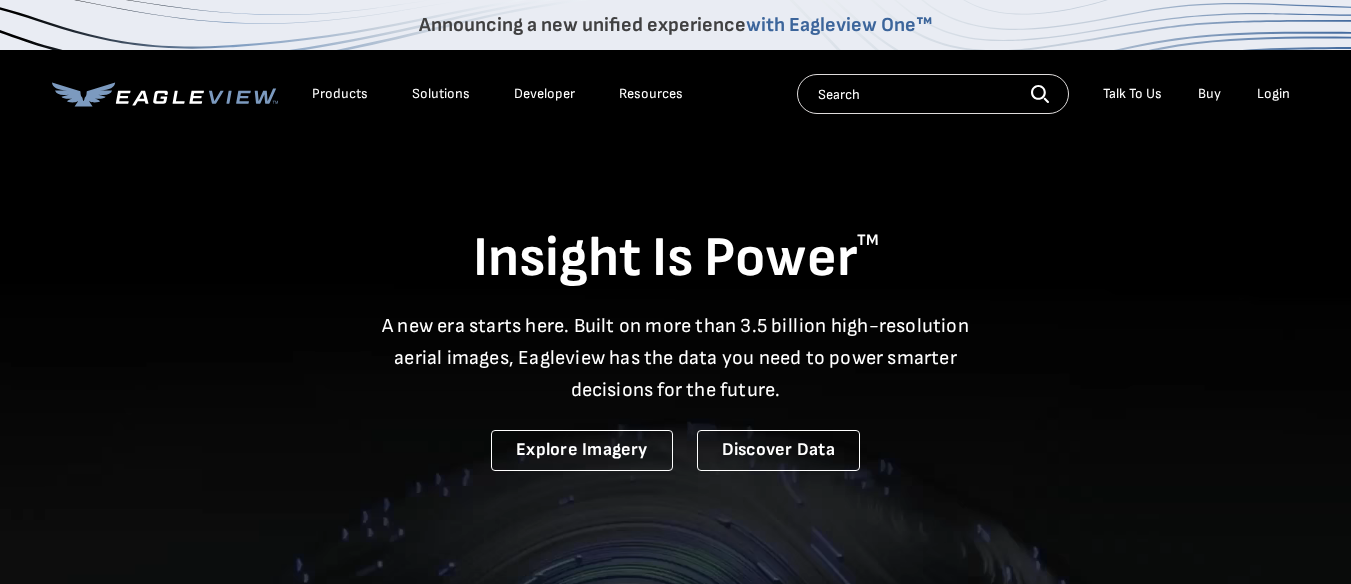 scroll, scrollTop: 0, scrollLeft: 0, axis: both 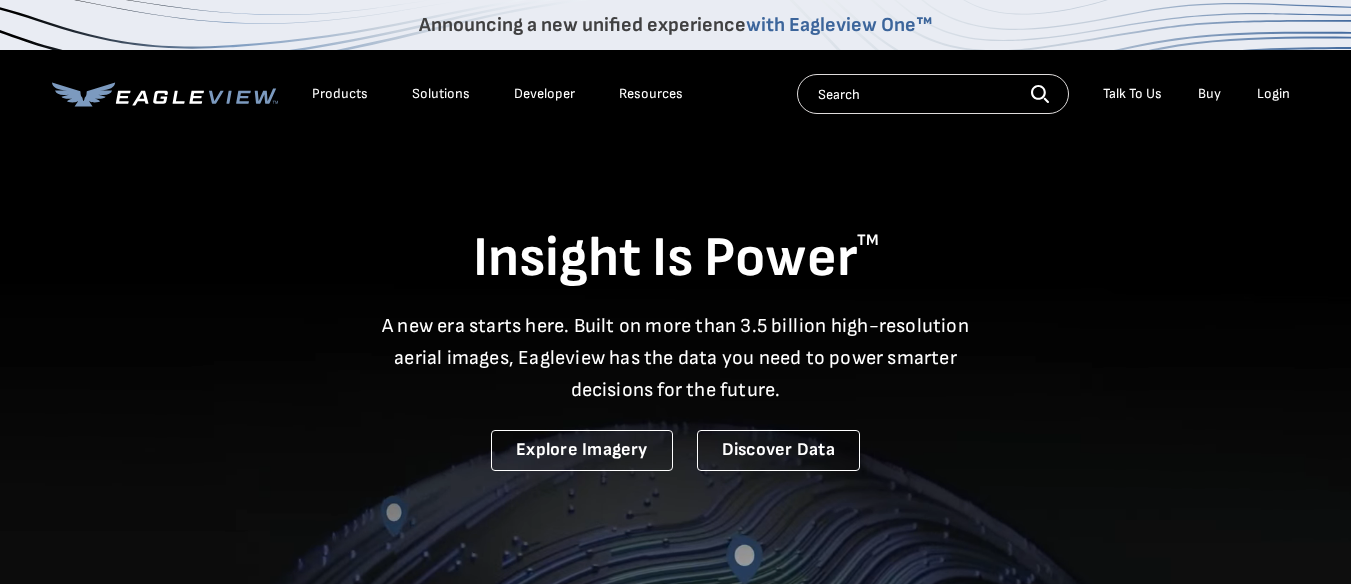 click on "Login" at bounding box center (1273, 94) 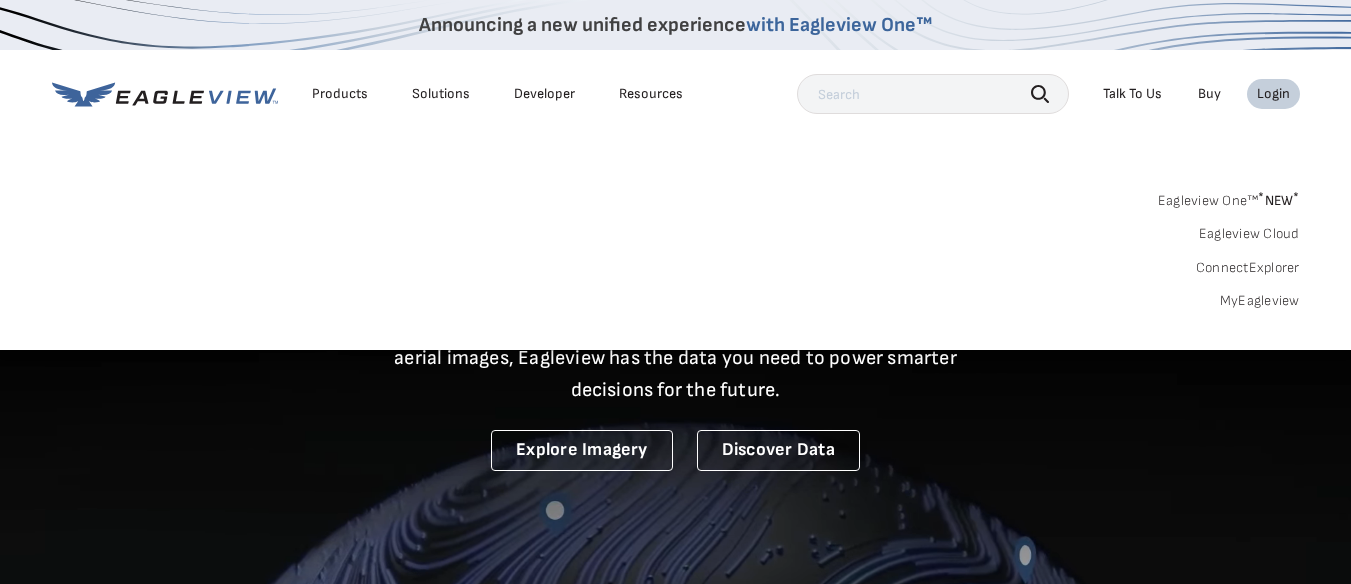 click on "Eagleview Cloud" at bounding box center [1249, 234] 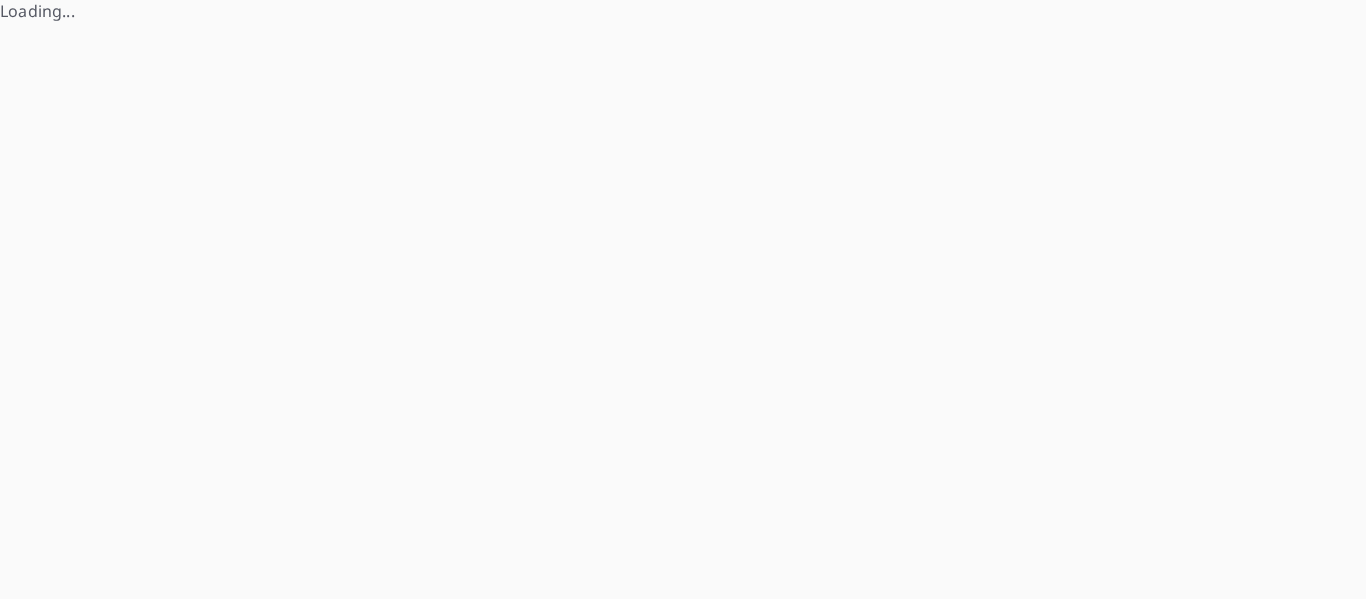 scroll, scrollTop: 0, scrollLeft: 0, axis: both 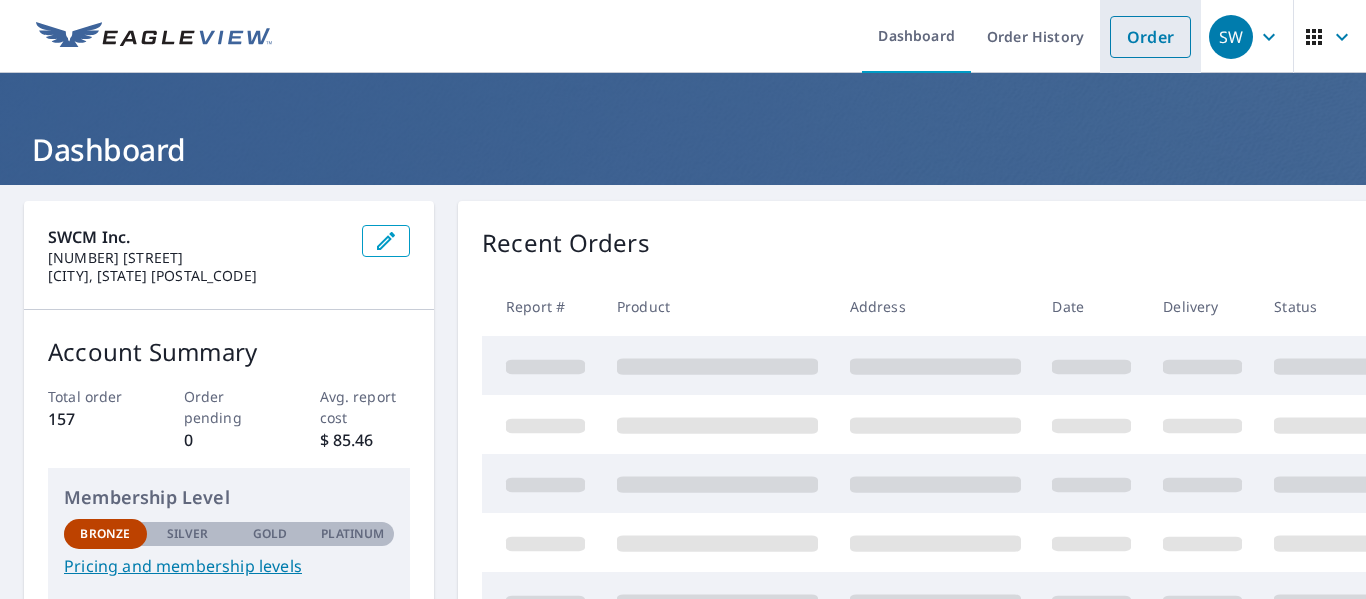 click on "Order" at bounding box center [1150, 37] 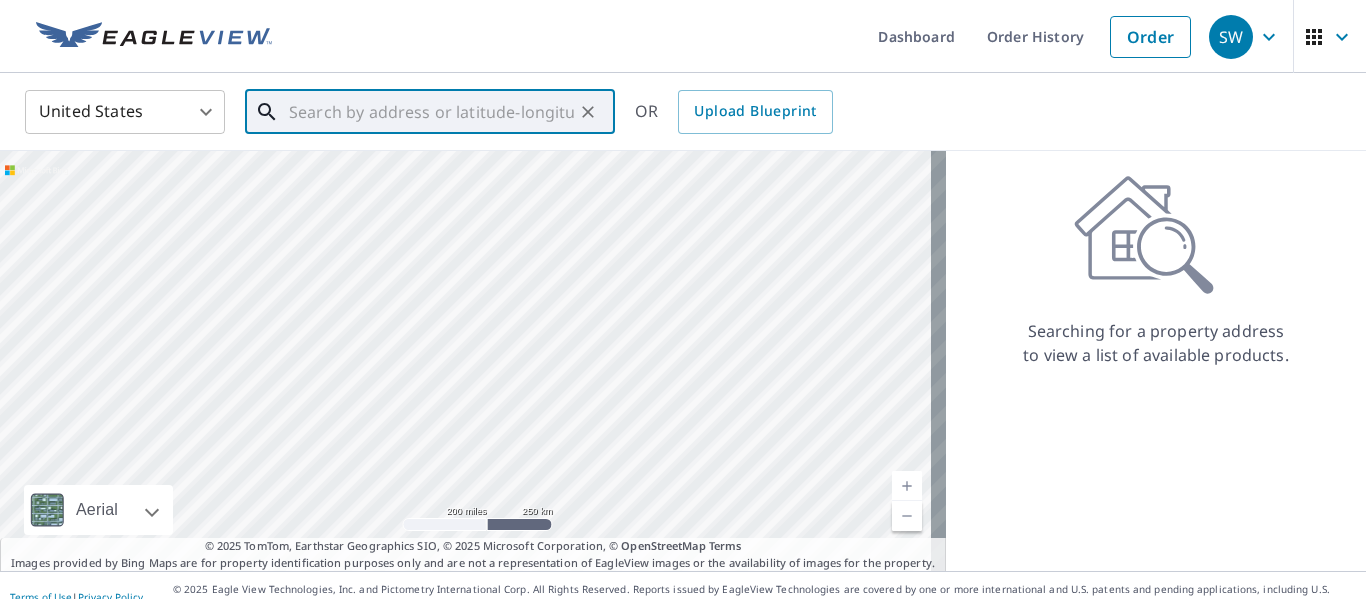 click at bounding box center [431, 112] 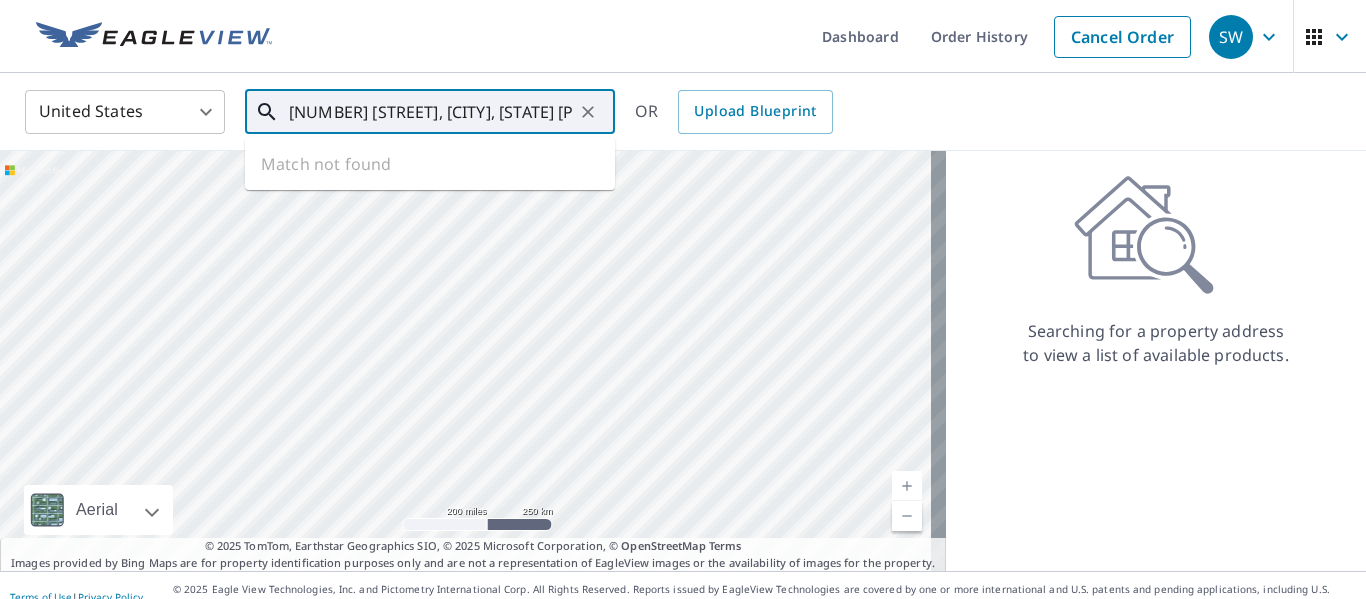 scroll, scrollTop: 0, scrollLeft: 28, axis: horizontal 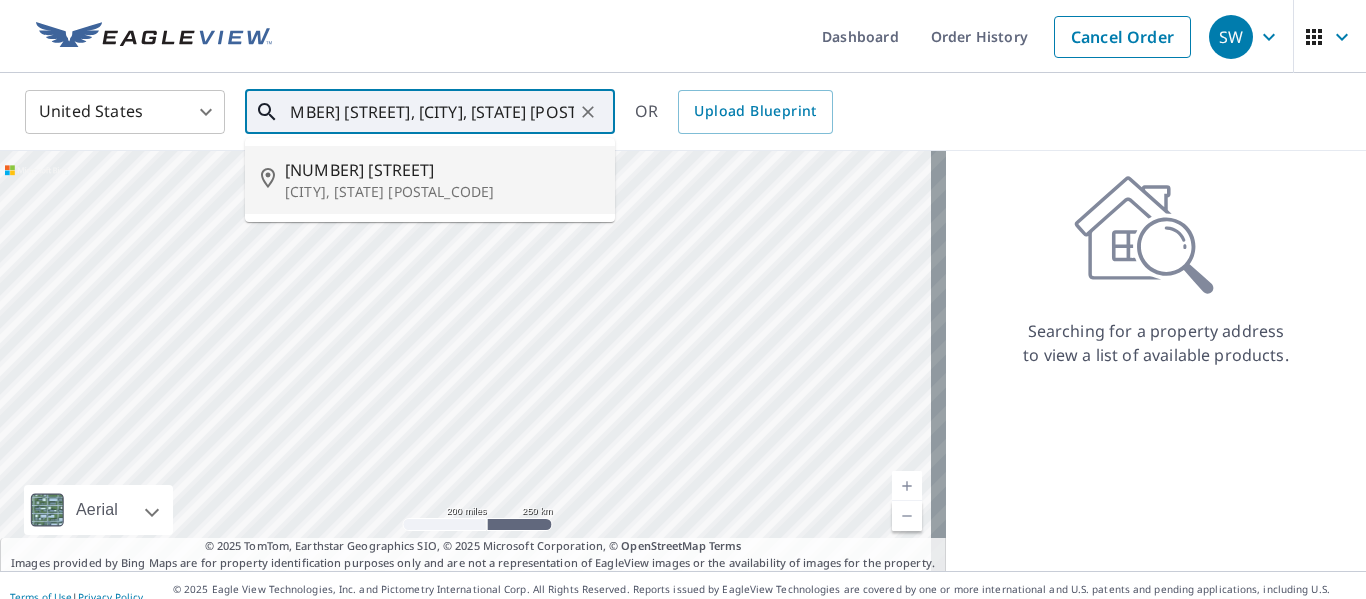 click on "20444 E County Road 1567" at bounding box center (442, 170) 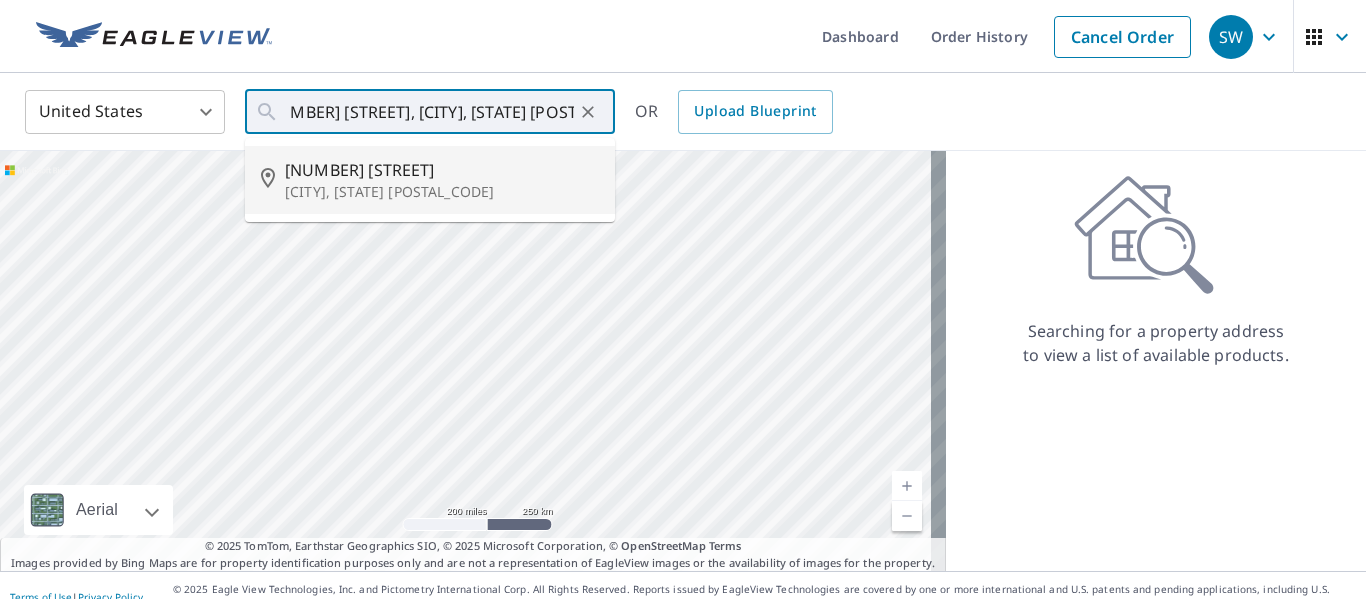 type on "20444 E County Road 1567 Altus, OK 73521" 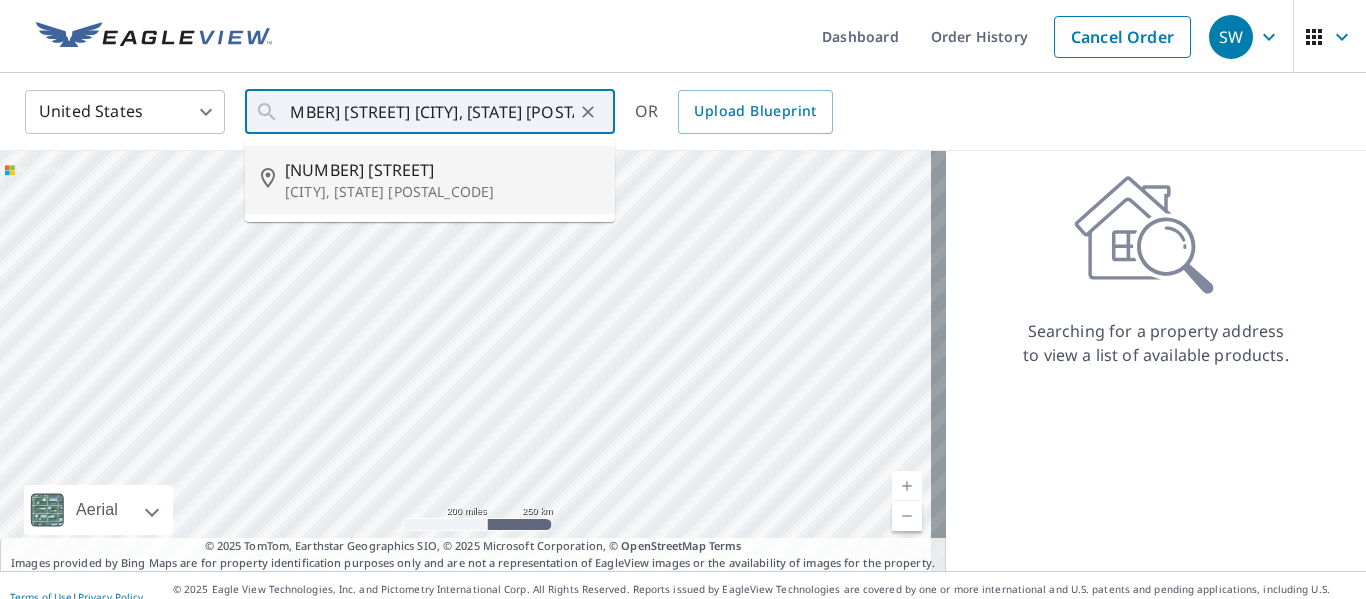 scroll, scrollTop: 0, scrollLeft: 0, axis: both 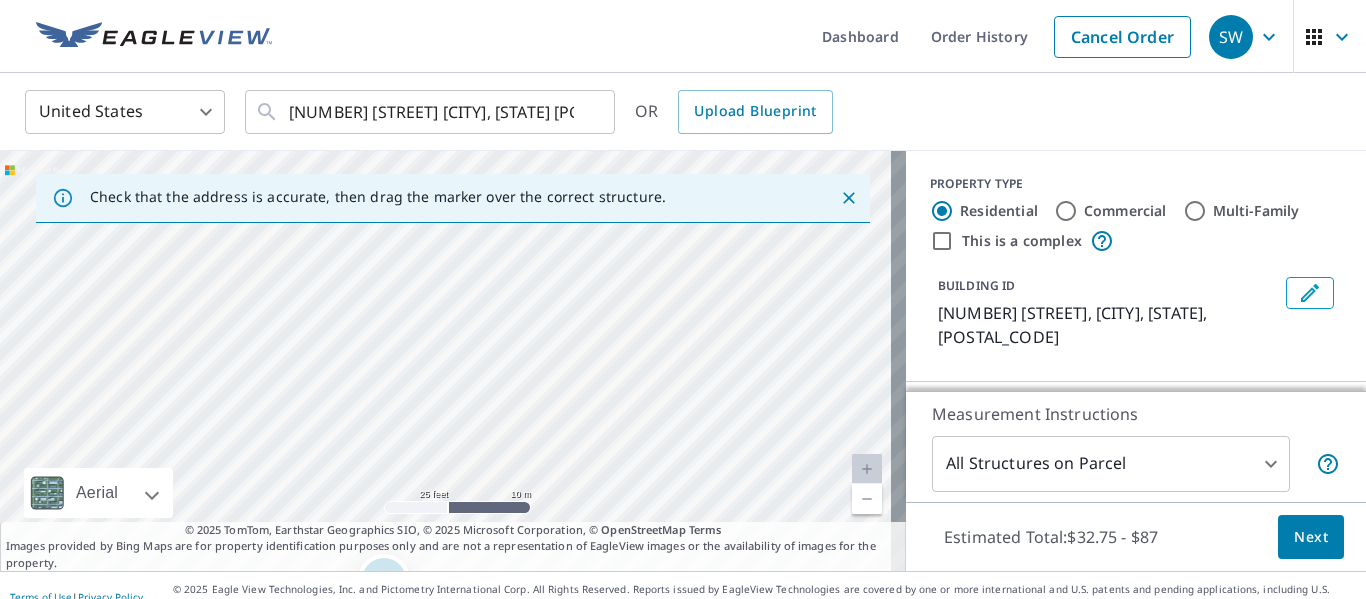 drag, startPoint x: 615, startPoint y: 272, endPoint x: 593, endPoint y: 465, distance: 194.24983 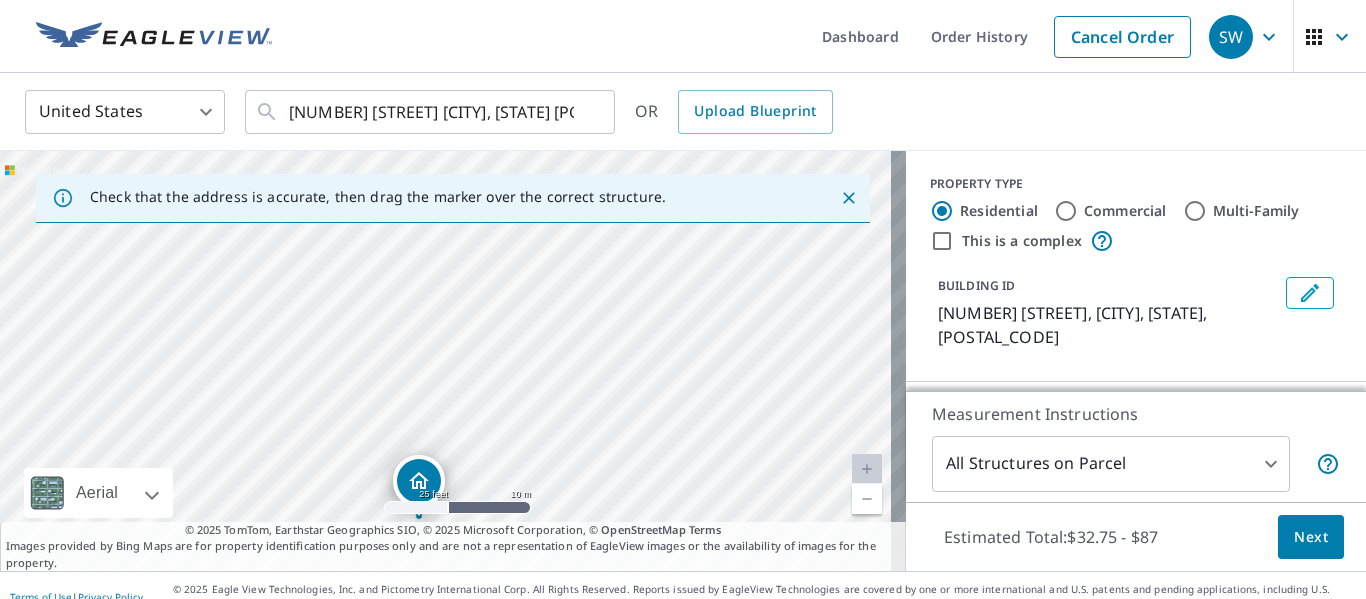 drag, startPoint x: 580, startPoint y: 340, endPoint x: 615, endPoint y: 241, distance: 105.00476 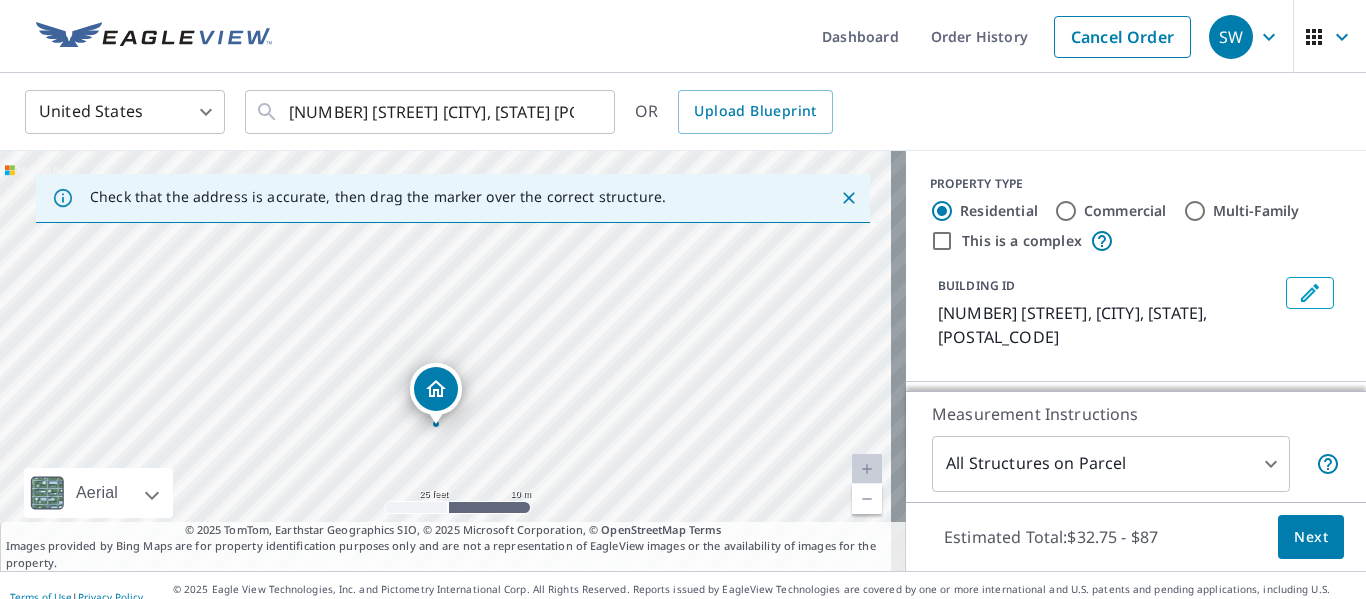 drag, startPoint x: 573, startPoint y: 360, endPoint x: 587, endPoint y: 267, distance: 94.04786 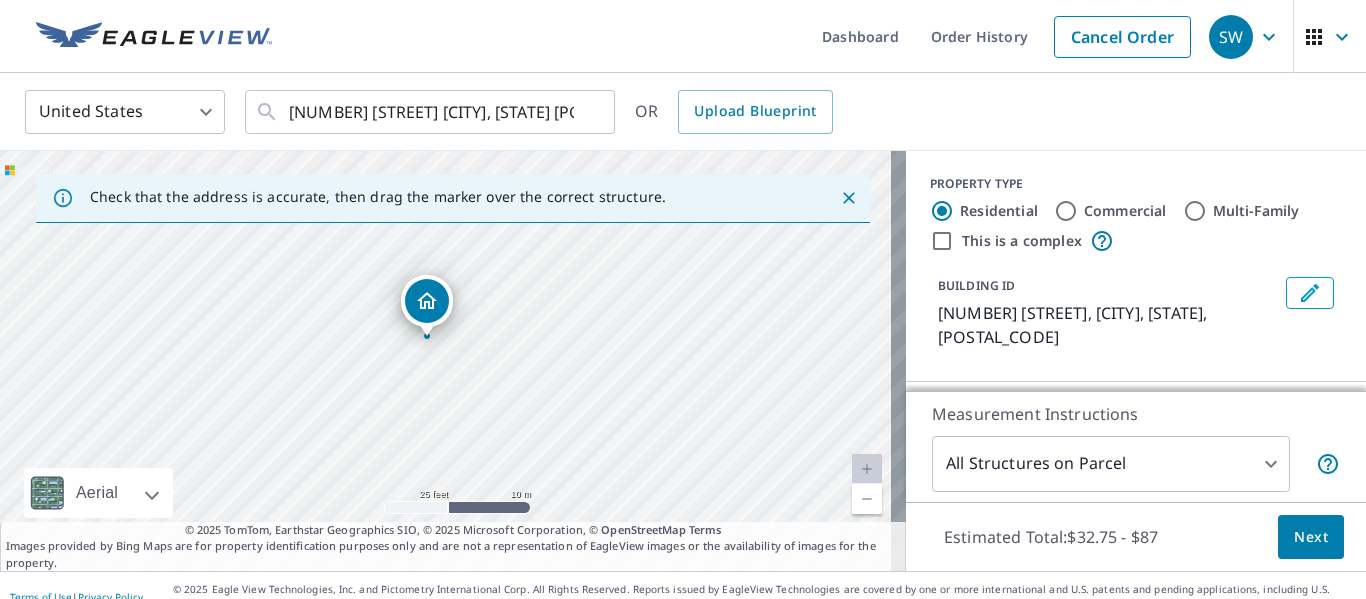 drag, startPoint x: 552, startPoint y: 362, endPoint x: 545, endPoint y: 260, distance: 102.239914 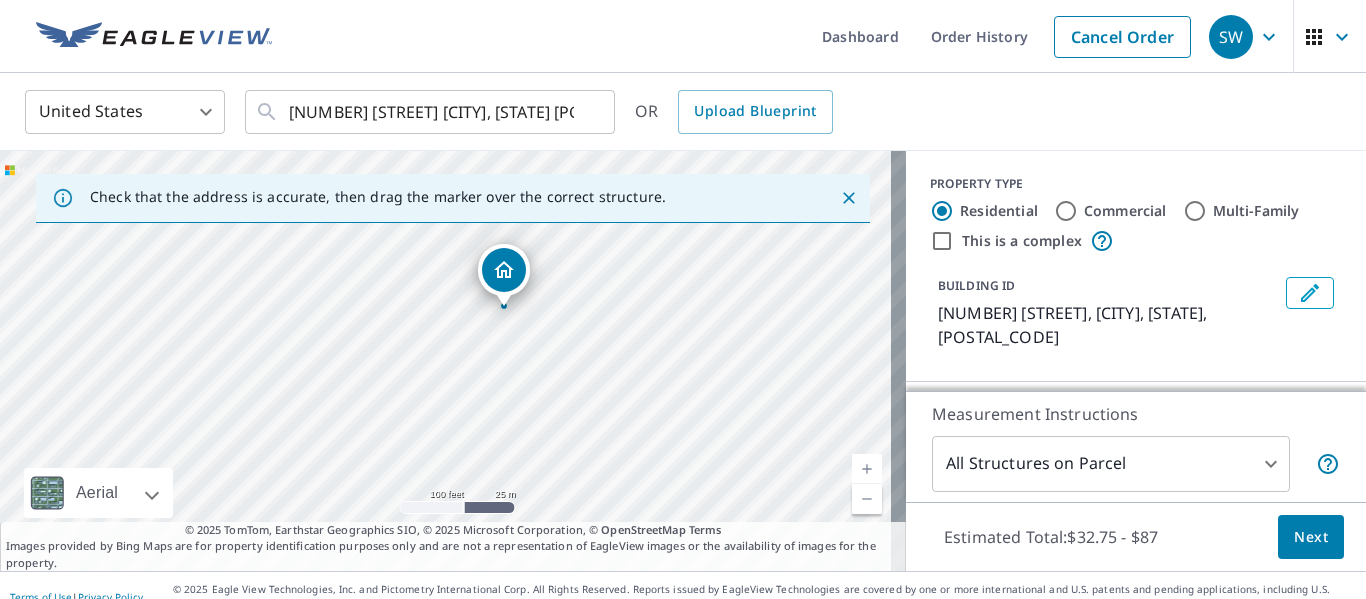 click on "Next" at bounding box center (1311, 537) 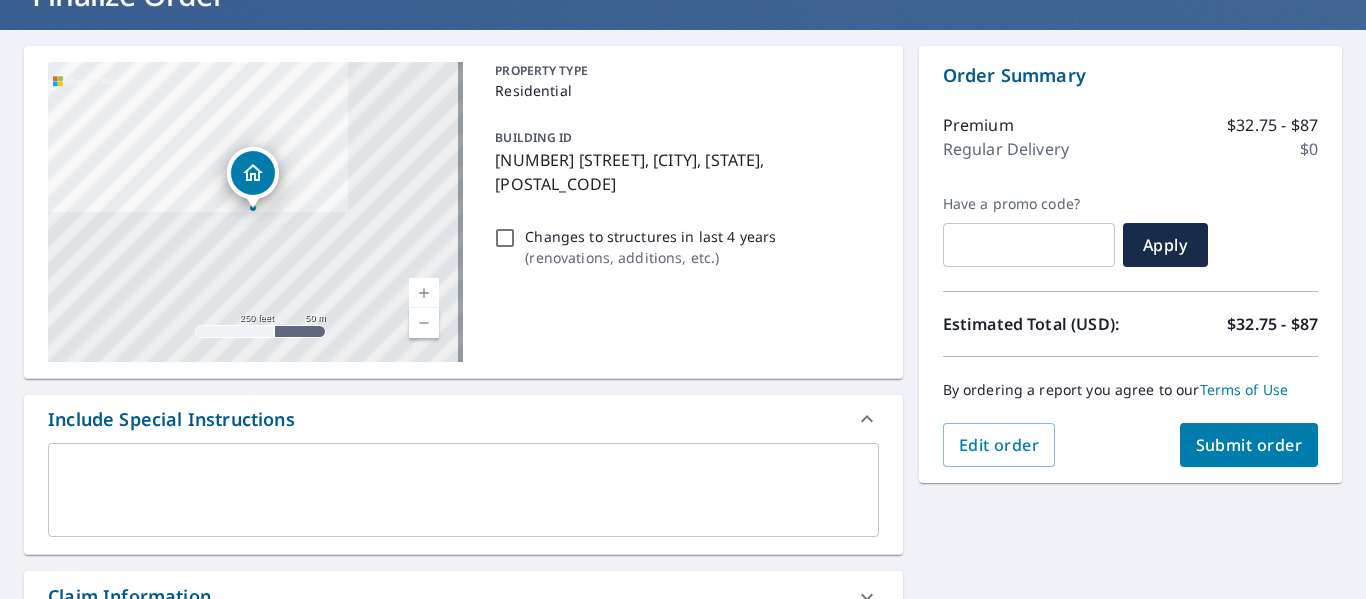 scroll, scrollTop: 173, scrollLeft: 0, axis: vertical 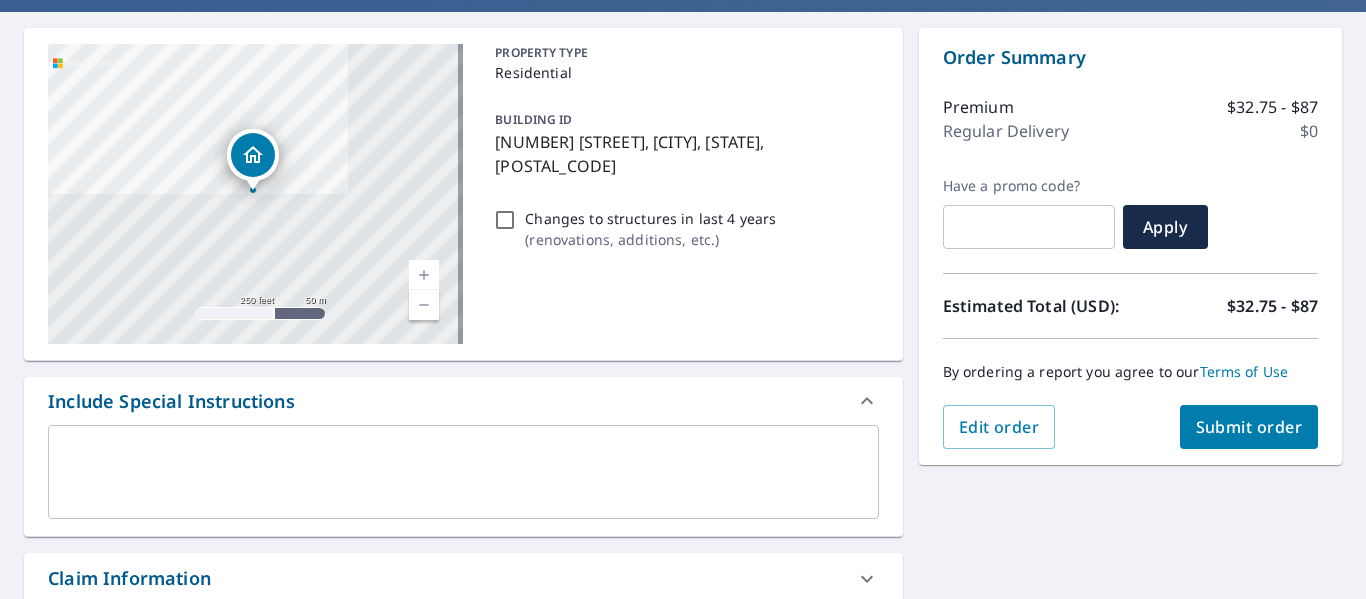 click on "Submit order" at bounding box center (1249, 427) 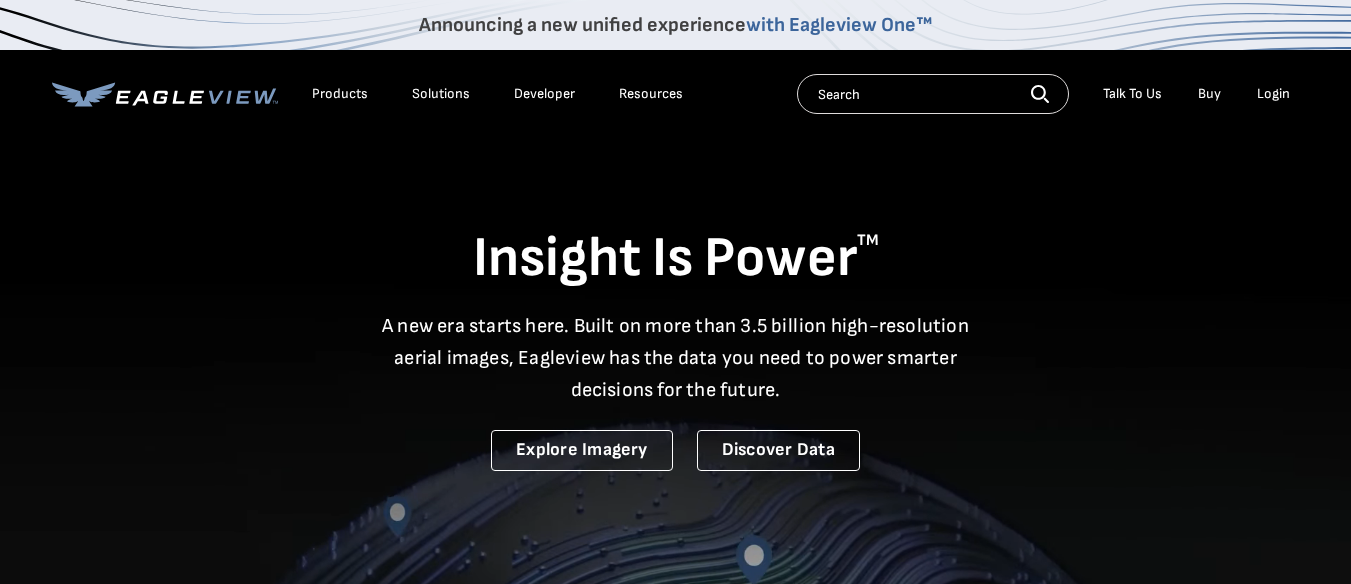 scroll, scrollTop: 0, scrollLeft: 0, axis: both 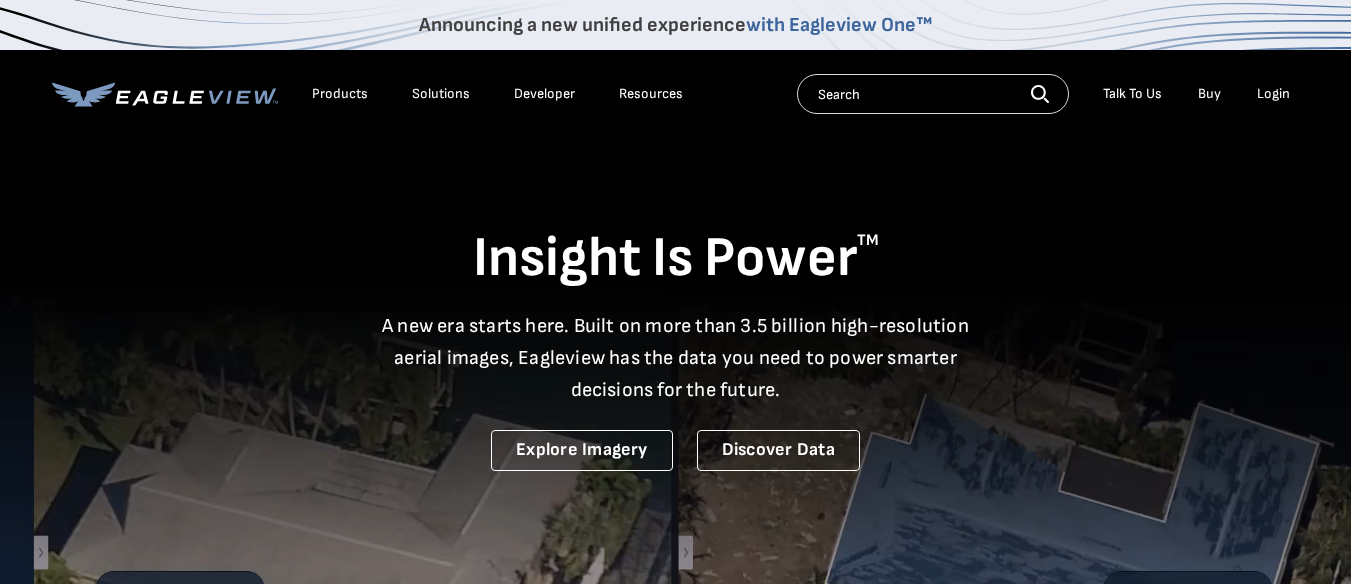 click on "Login" at bounding box center [1273, 94] 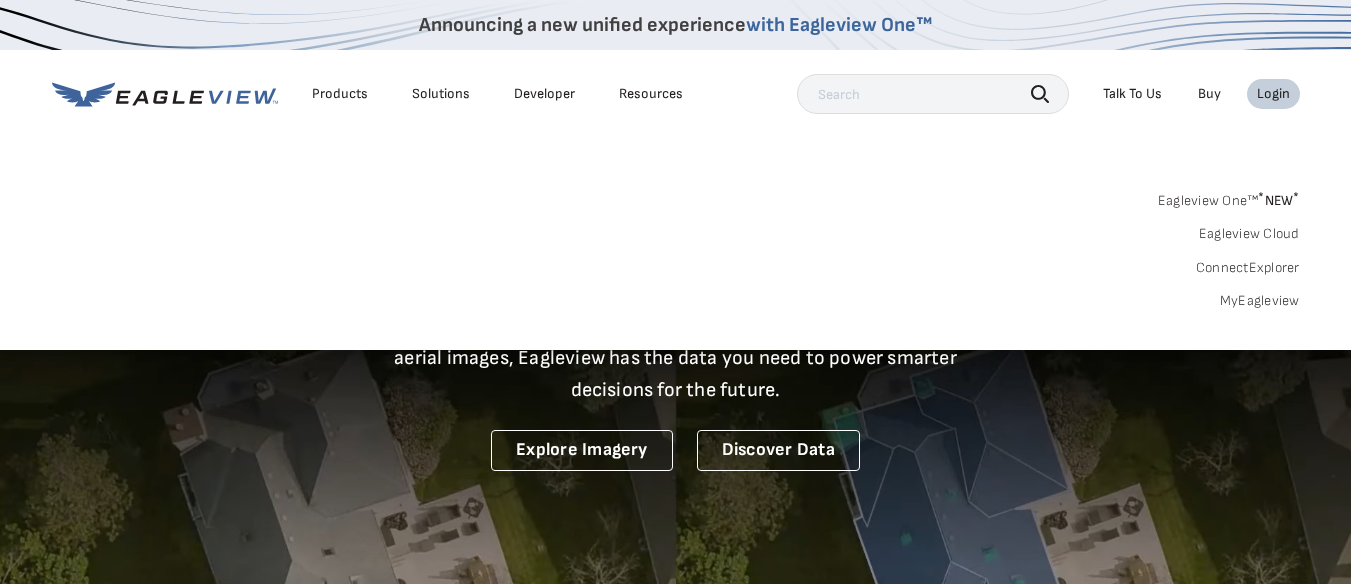 click on "Eagleview Cloud" at bounding box center (1249, 234) 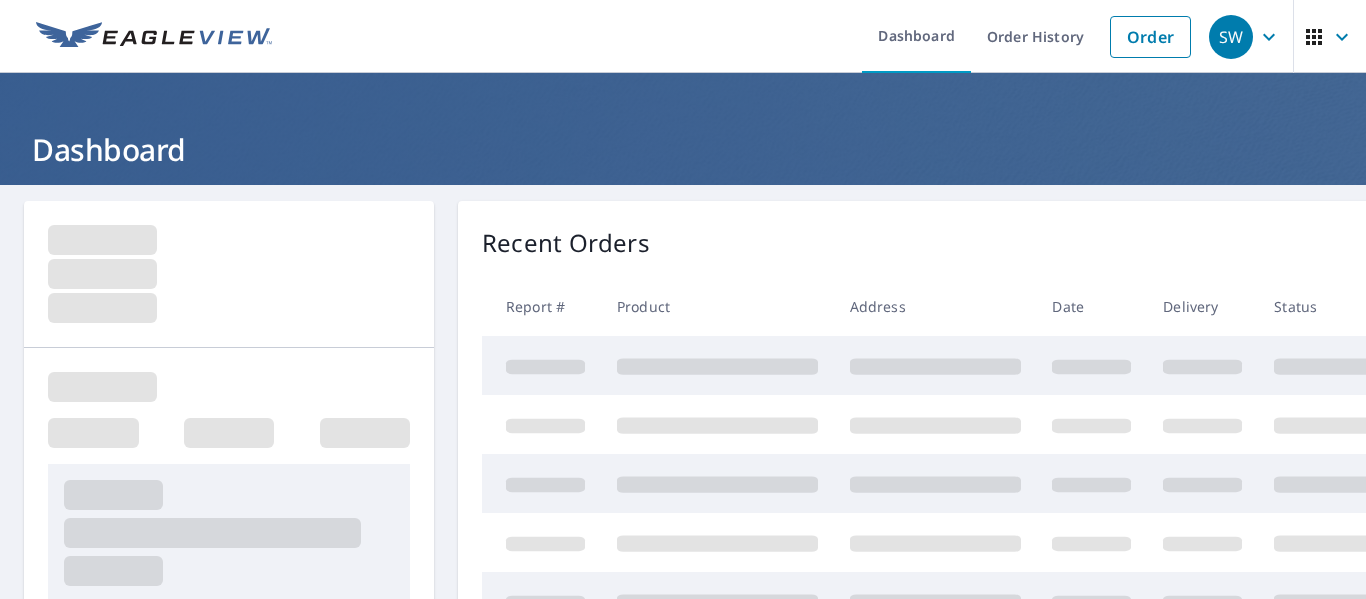 scroll, scrollTop: 0, scrollLeft: 0, axis: both 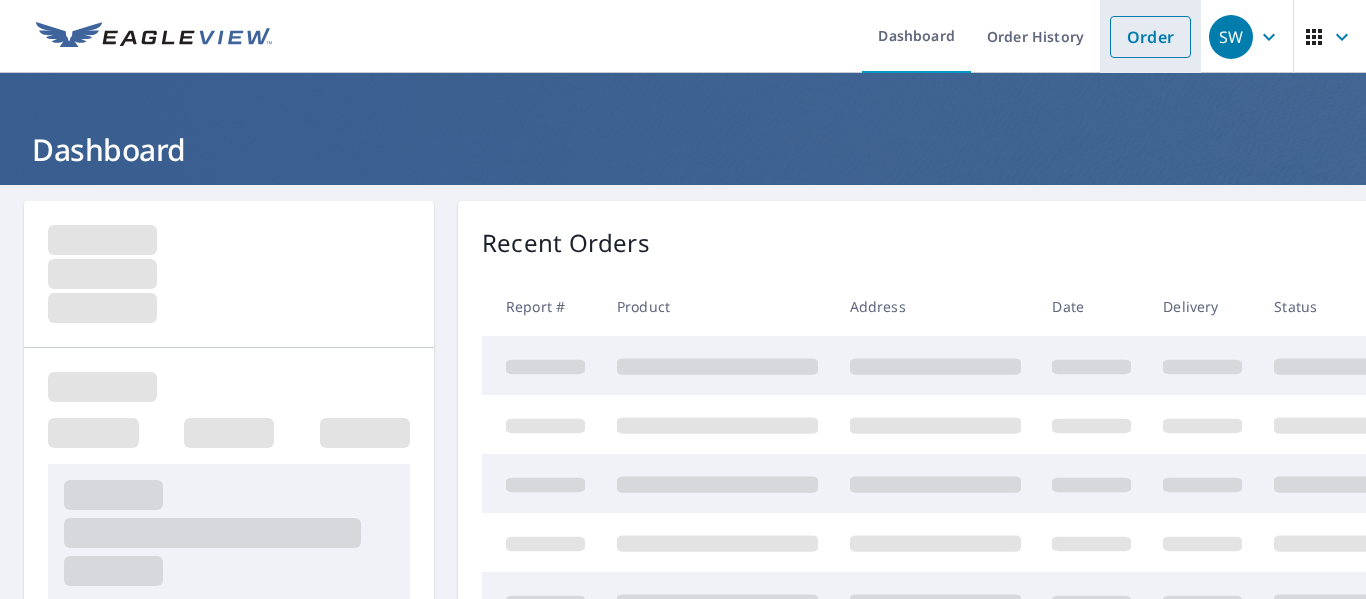 click on "Order" at bounding box center (1150, 37) 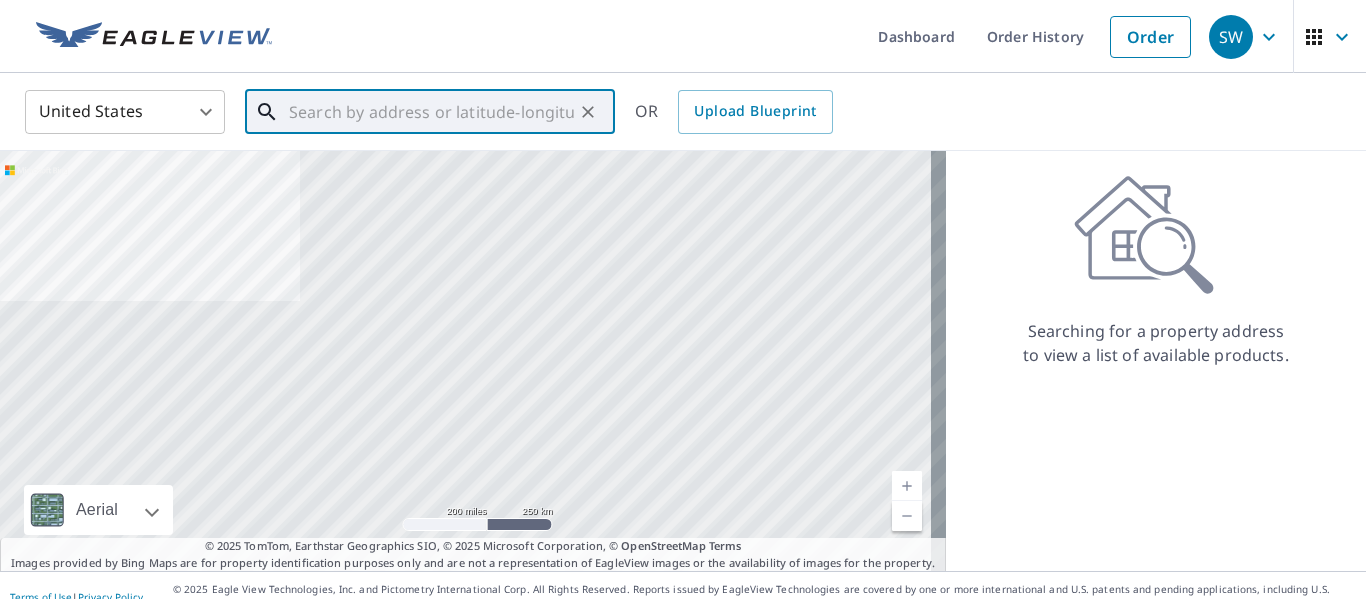 click at bounding box center [431, 112] 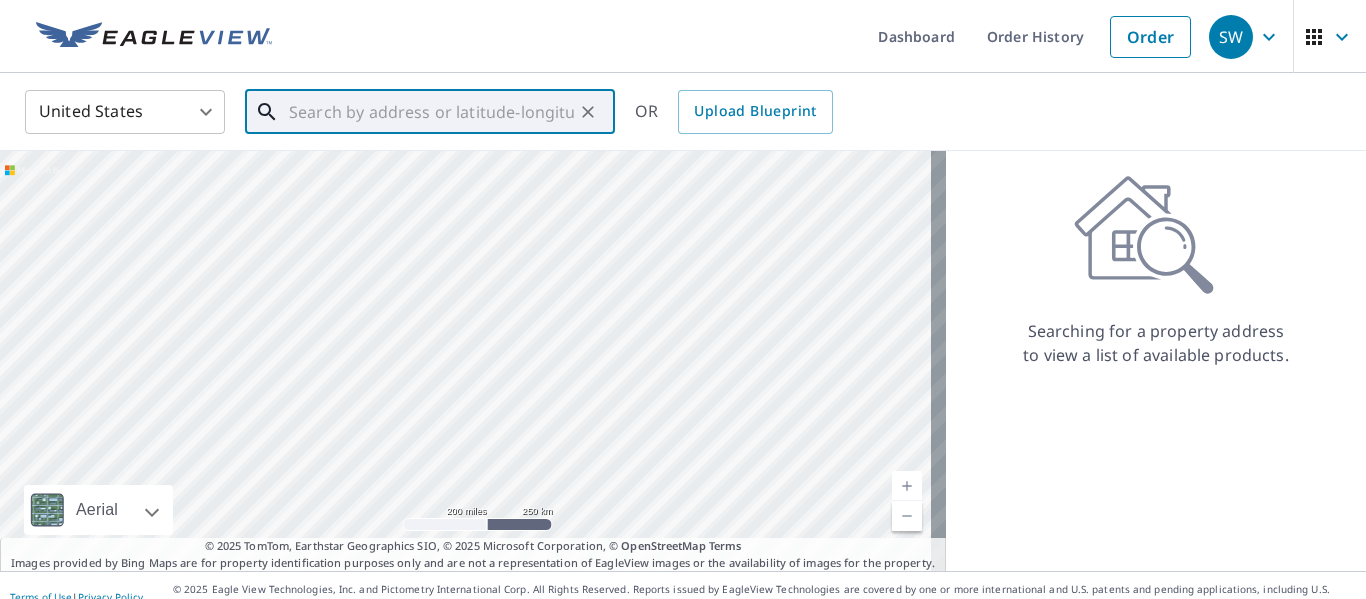 paste on "21974 GOLDEN ELM CIR EDMOND, OK 73012-4216" 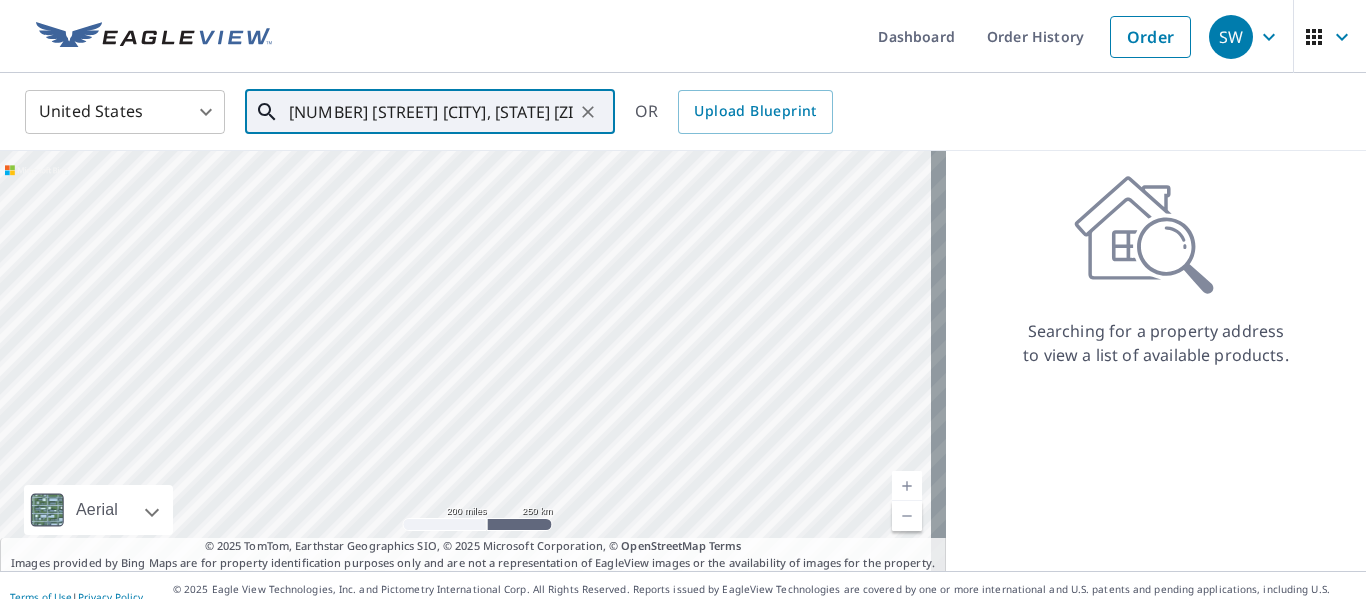 scroll, scrollTop: 0, scrollLeft: 99, axis: horizontal 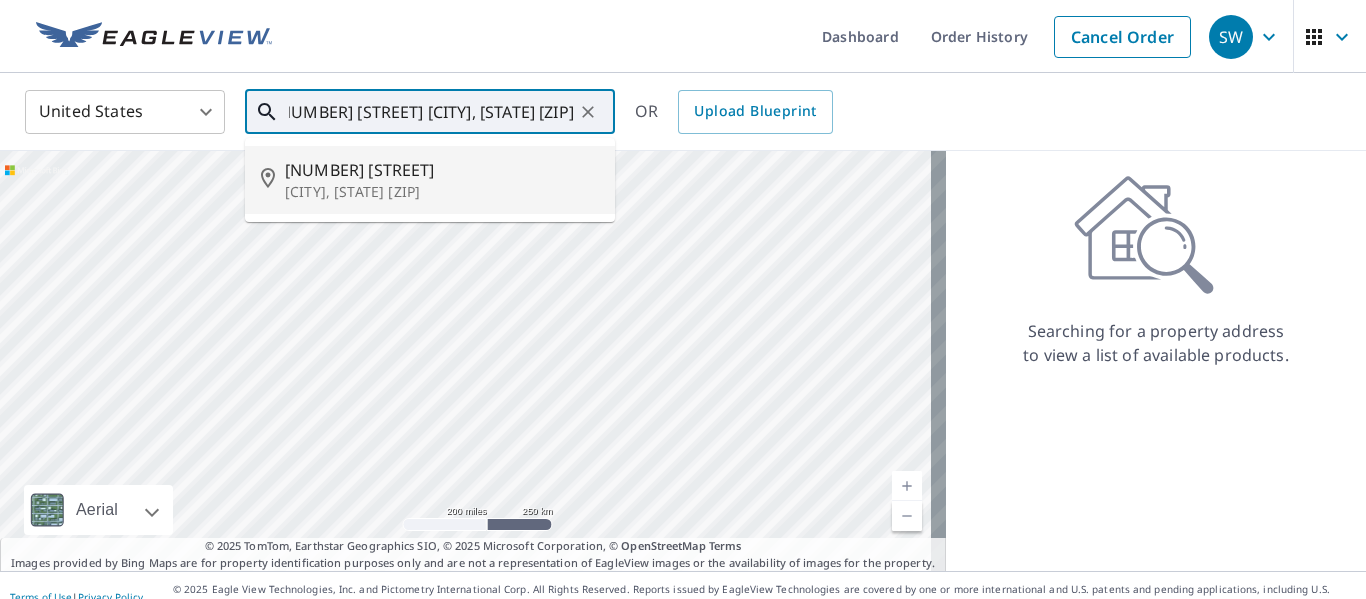 click on "21974 Golden Elm Cir" at bounding box center (442, 170) 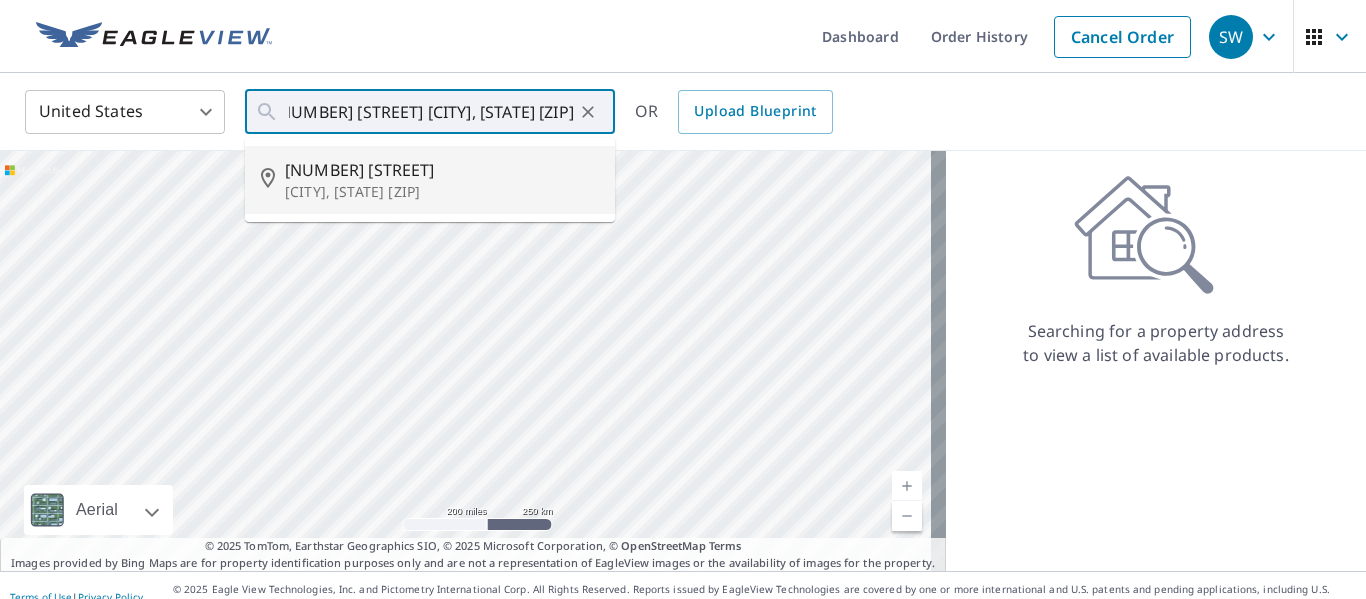 type on "21974 Golden Elm Cir Edmond, OK 73012" 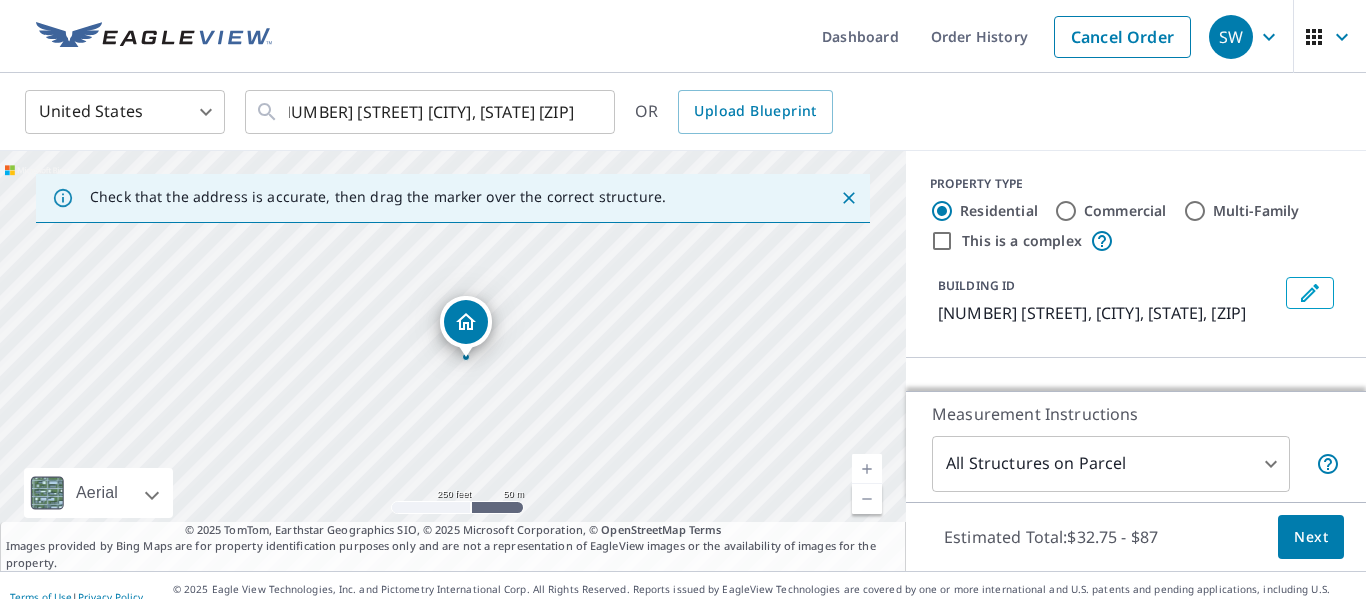 scroll, scrollTop: 0, scrollLeft: 0, axis: both 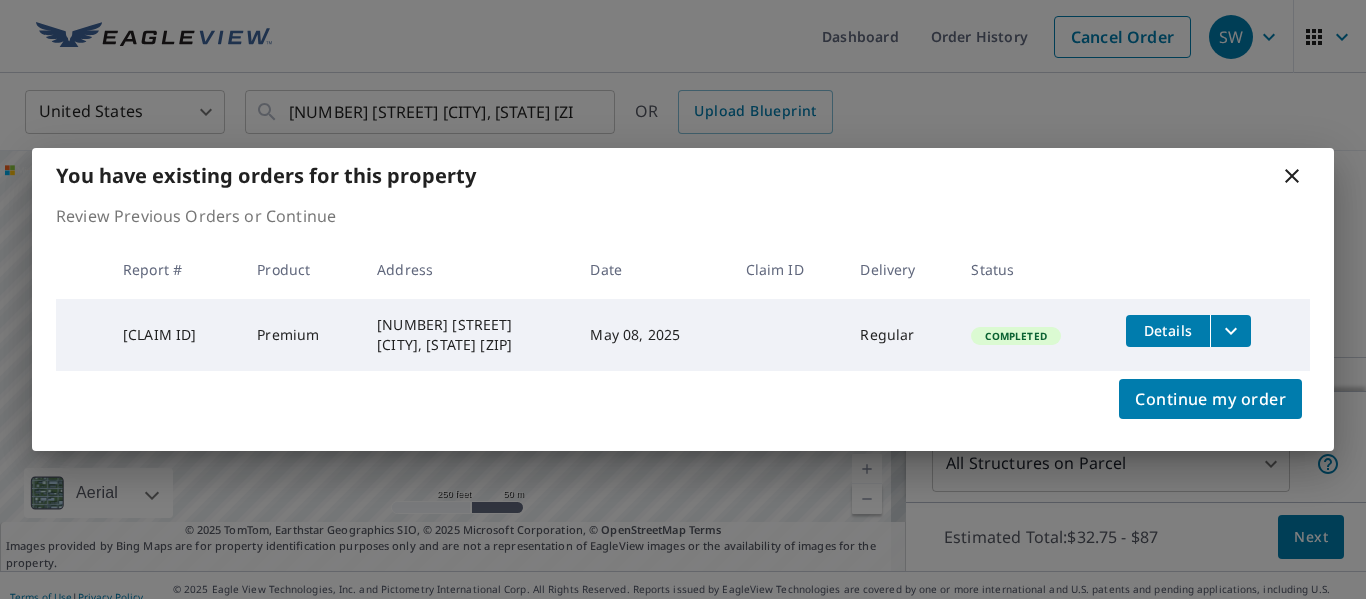 click 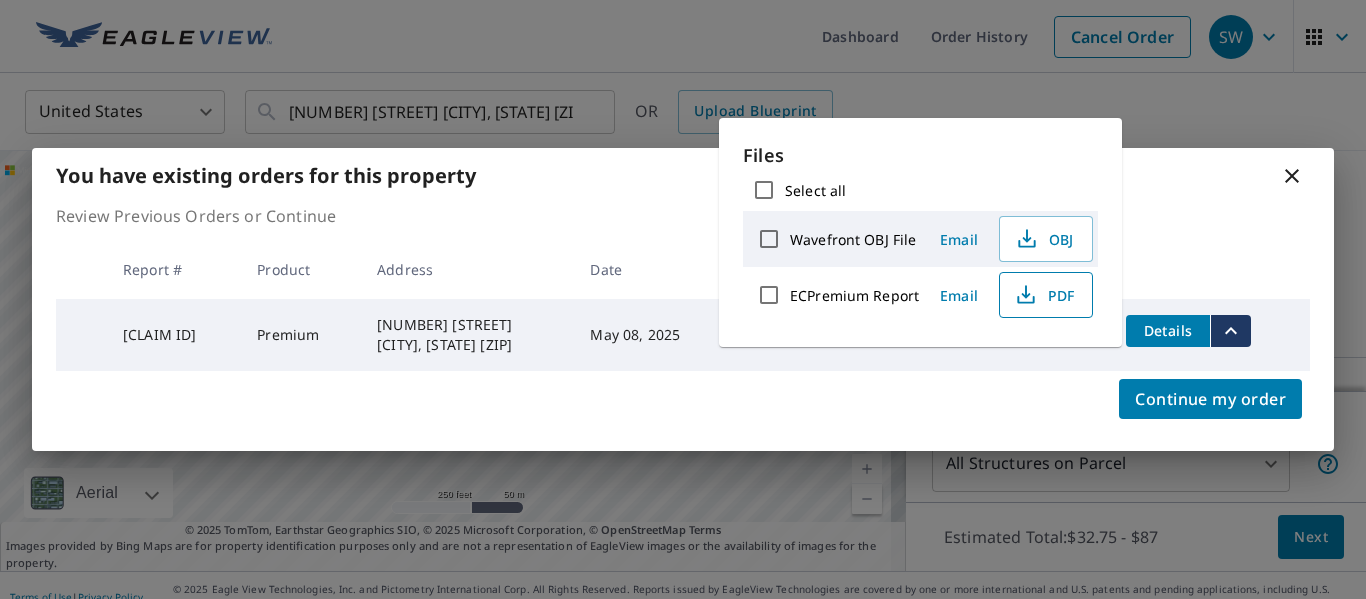 click 